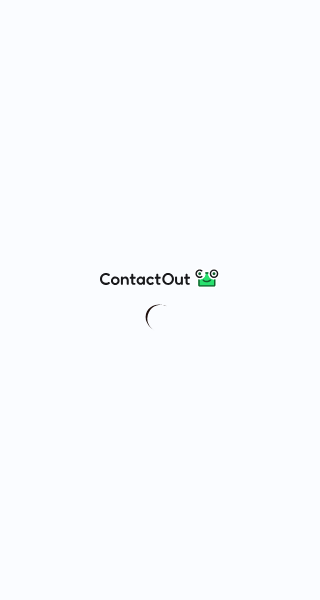 scroll, scrollTop: 0, scrollLeft: 0, axis: both 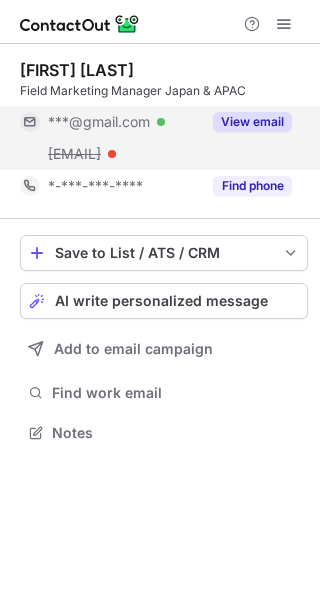 click on "View email" at bounding box center [252, 122] 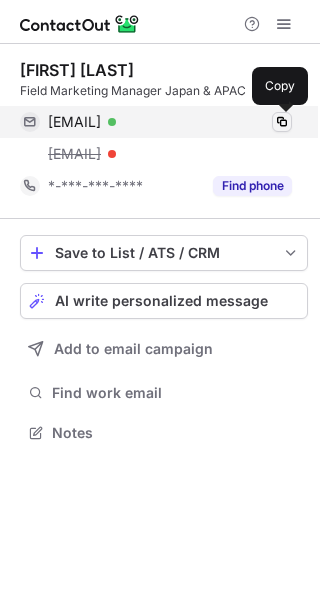 click at bounding box center [282, 122] 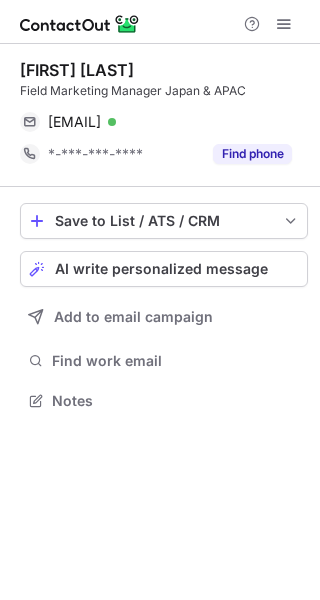 scroll, scrollTop: 387, scrollLeft: 320, axis: both 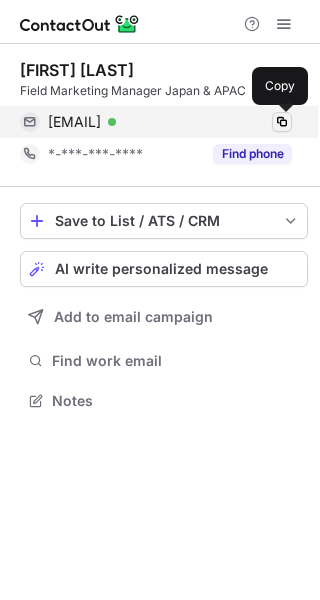 click at bounding box center (282, 122) 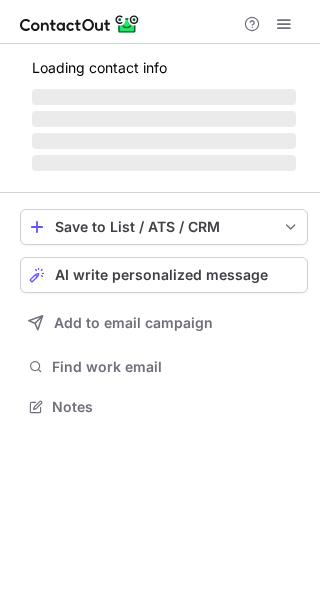scroll, scrollTop: 0, scrollLeft: 0, axis: both 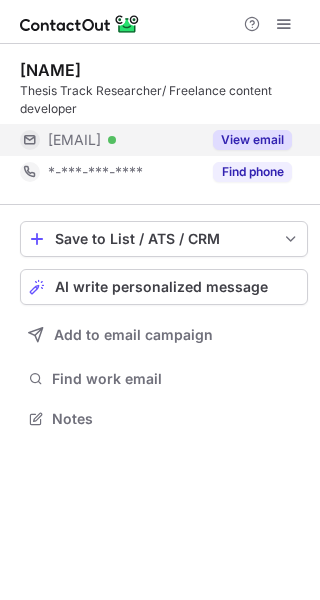 click on "View email" at bounding box center [252, 140] 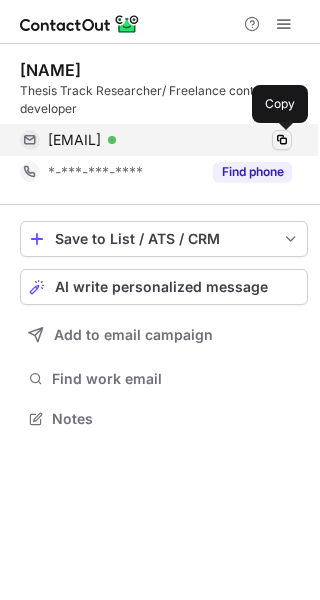 click at bounding box center (282, 140) 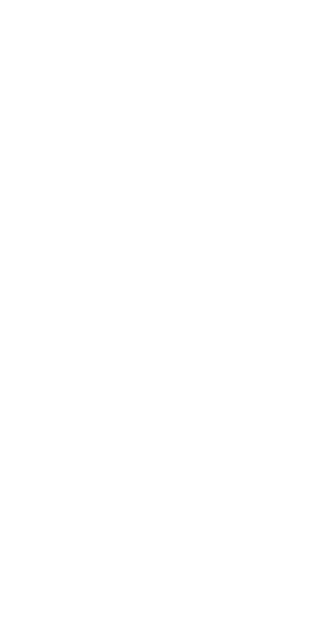 scroll, scrollTop: 0, scrollLeft: 0, axis: both 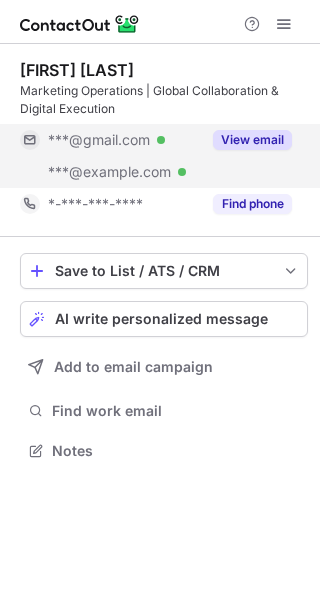click on "View email" at bounding box center (252, 140) 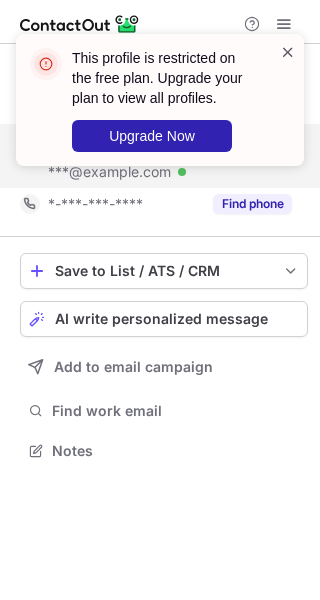 click at bounding box center (288, 52) 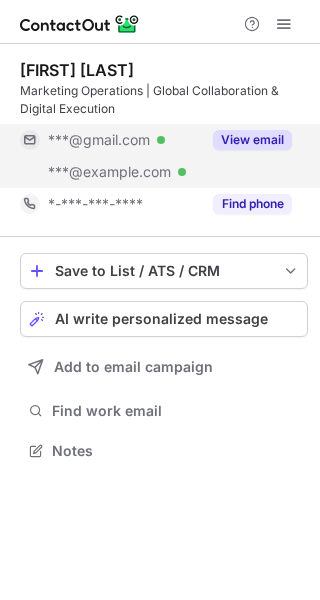 click at bounding box center [284, 24] 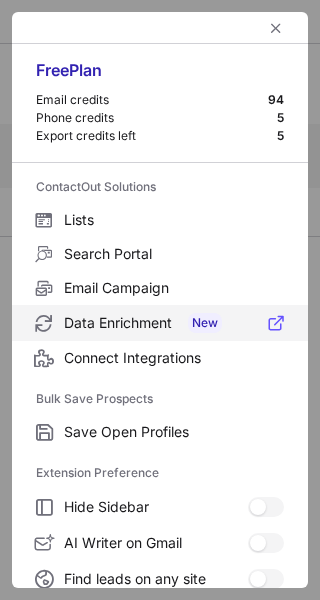scroll, scrollTop: 307, scrollLeft: 0, axis: vertical 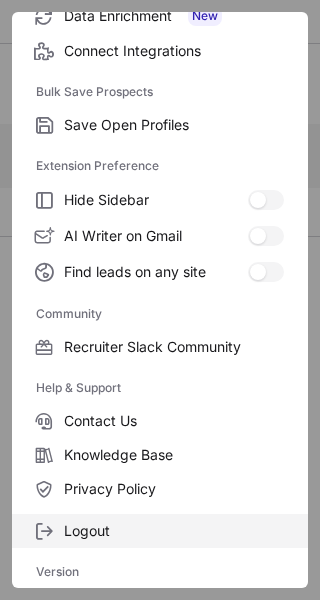 click on "Logout" at bounding box center [174, 125] 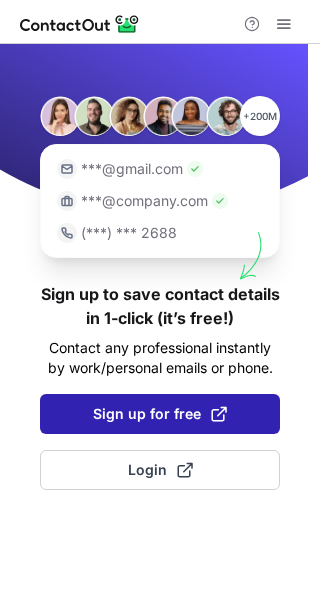 click on "Sign up for free" at bounding box center [160, 414] 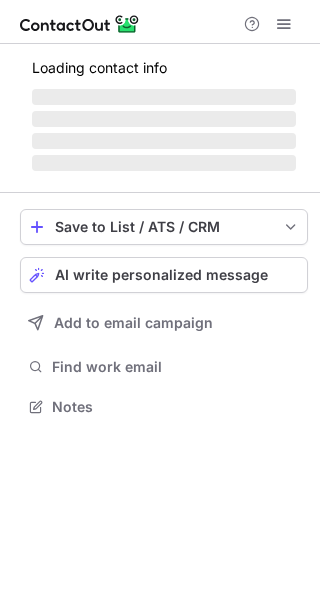 scroll, scrollTop: 0, scrollLeft: 0, axis: both 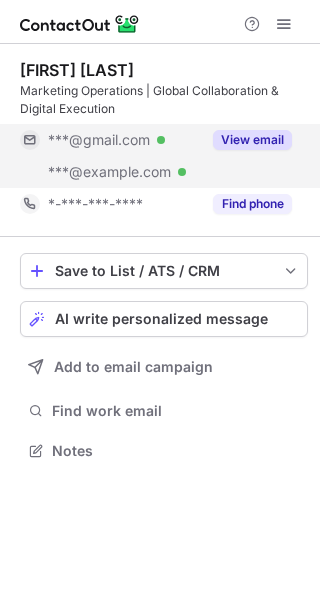 click on "View email" at bounding box center [252, 140] 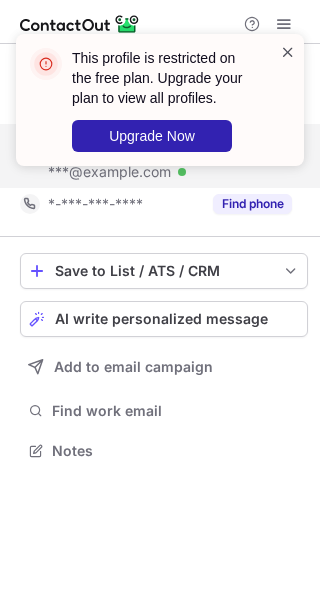 click at bounding box center (288, 52) 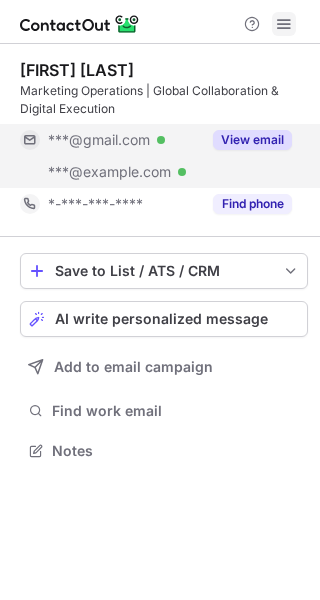 click at bounding box center (284, 24) 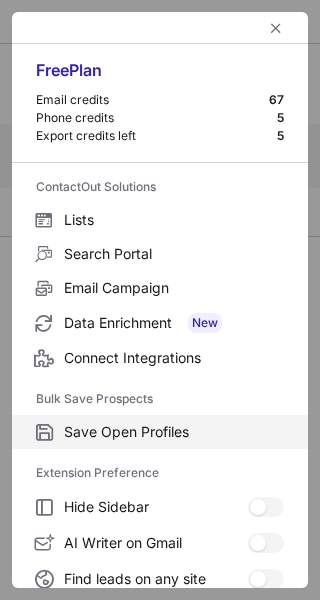 scroll, scrollTop: 307, scrollLeft: 0, axis: vertical 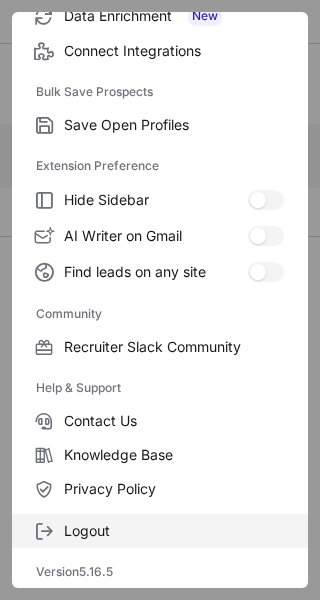 click on "Logout" at bounding box center (174, 125) 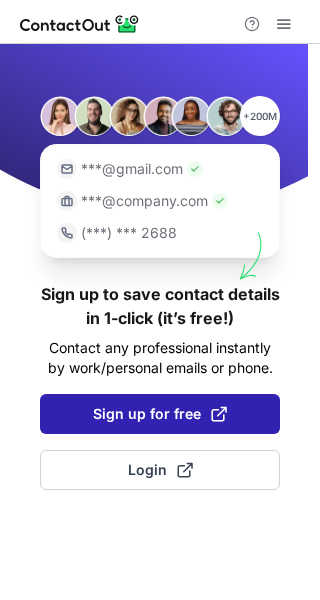 click on "Sign up for free" at bounding box center [160, 414] 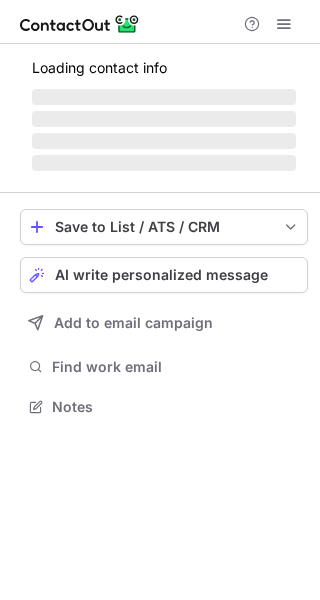 scroll, scrollTop: 0, scrollLeft: 0, axis: both 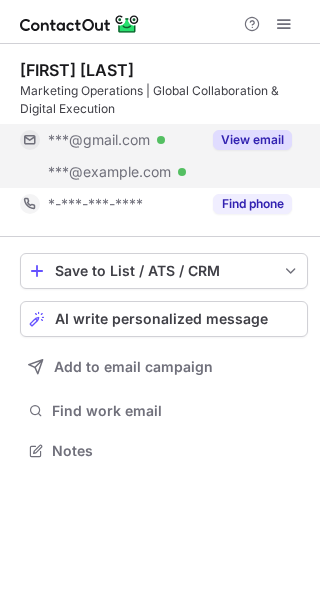 click on "View email" at bounding box center (246, 140) 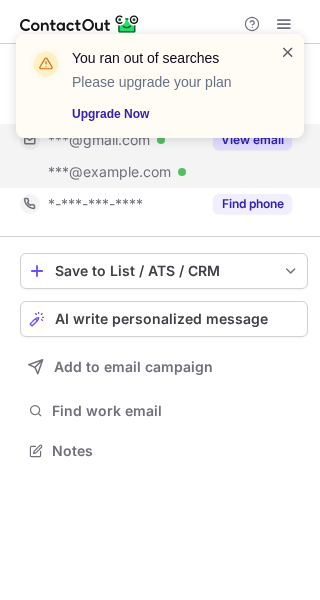 click at bounding box center [288, 52] 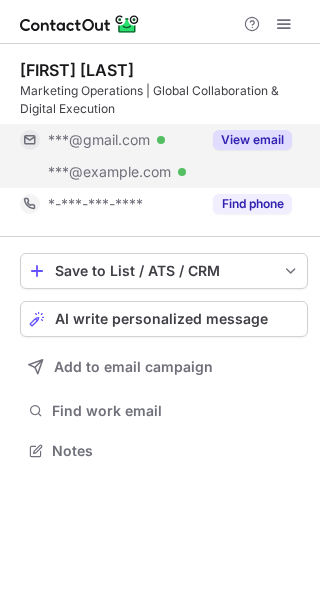 click at bounding box center (284, 24) 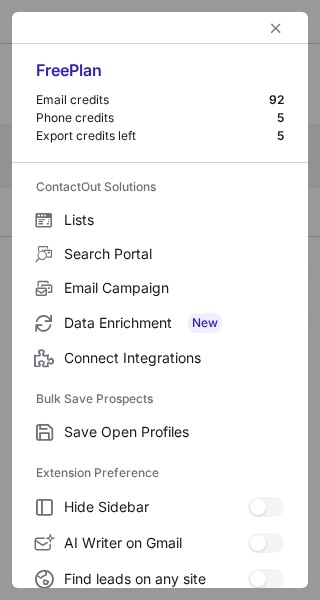 scroll, scrollTop: 233, scrollLeft: 0, axis: vertical 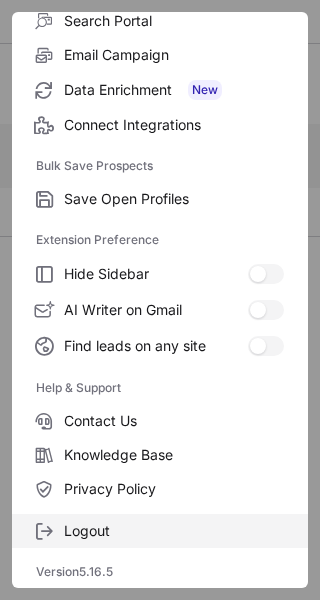 click on "Logout" at bounding box center [174, 199] 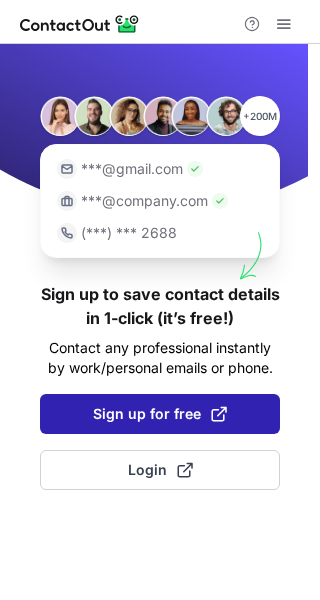 click on "Sign up for free" at bounding box center (160, 414) 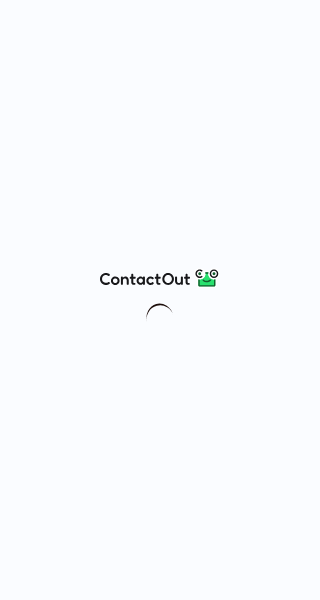 scroll, scrollTop: 0, scrollLeft: 0, axis: both 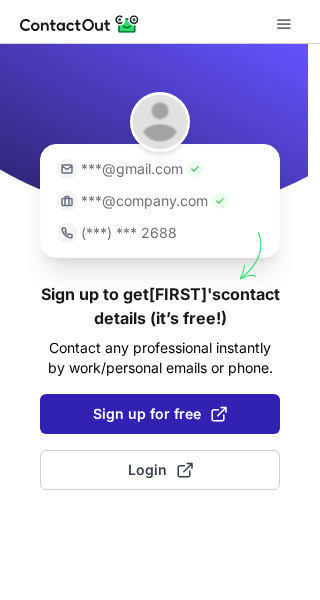 click on "Sign up for free" at bounding box center [160, 414] 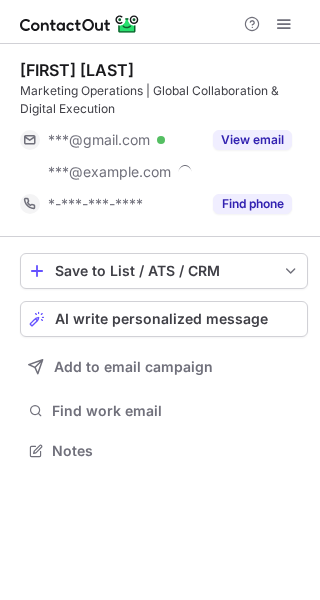 scroll, scrollTop: 0, scrollLeft: 0, axis: both 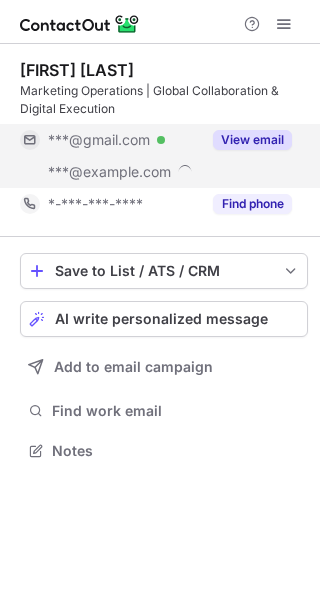 click on "View email" at bounding box center (252, 140) 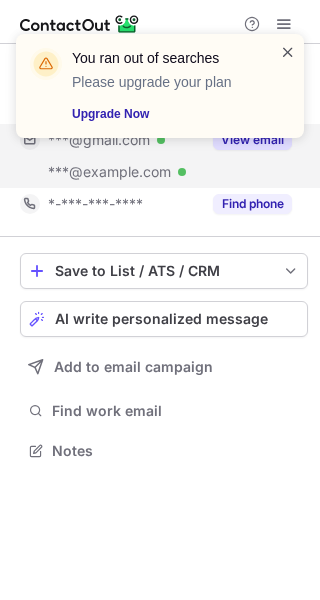 click at bounding box center [288, 52] 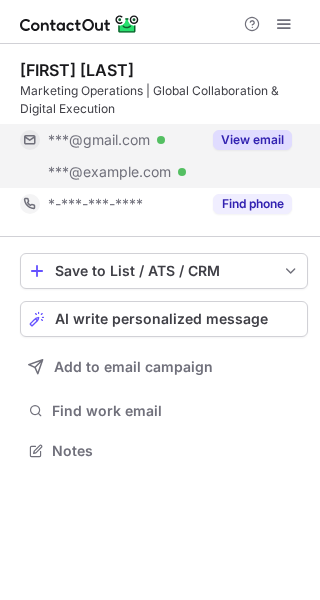 click at bounding box center [284, 24] 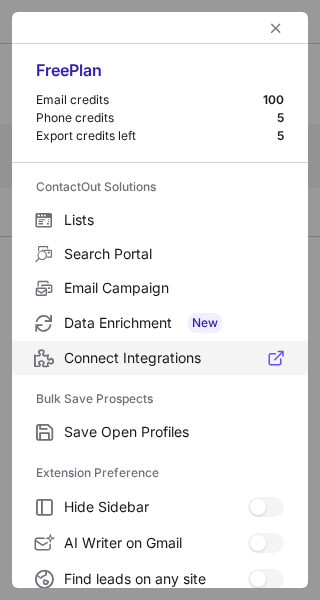 scroll, scrollTop: 307, scrollLeft: 0, axis: vertical 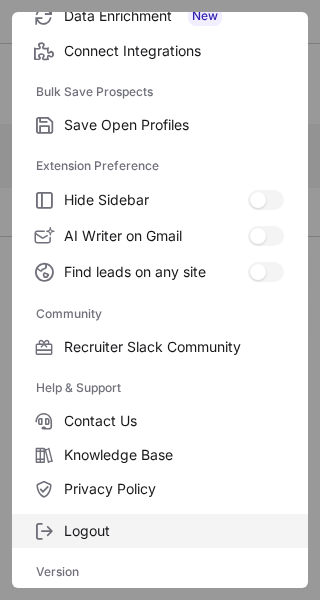 click on "Logout" at bounding box center [174, 125] 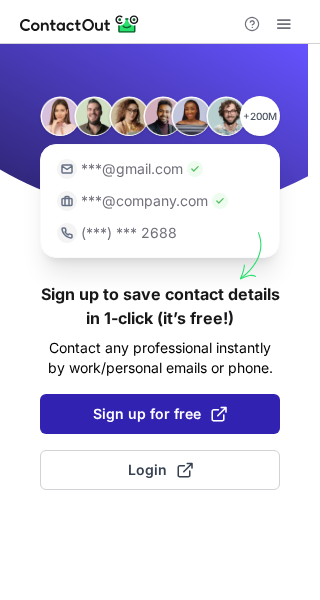click on "Sign up for free" at bounding box center (160, 414) 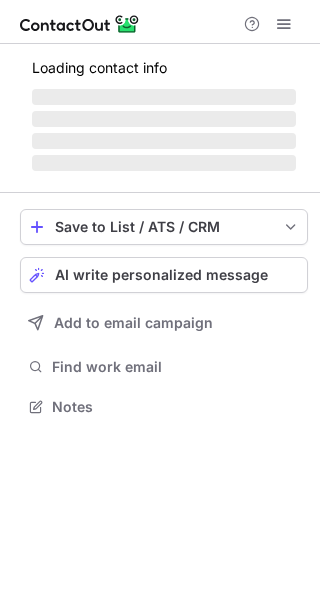 scroll, scrollTop: 0, scrollLeft: 0, axis: both 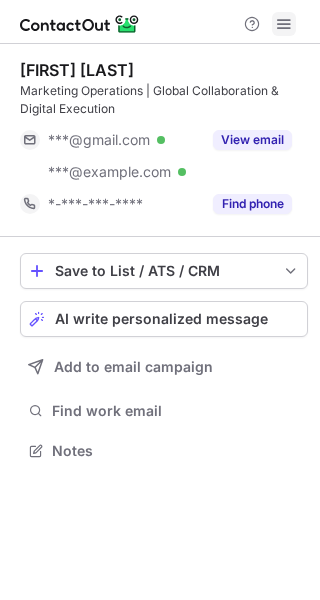 click at bounding box center [160, 22] 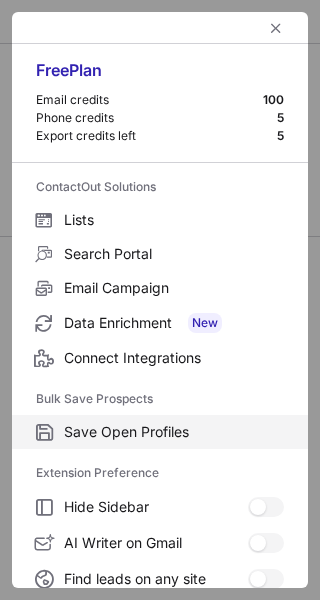scroll, scrollTop: 307, scrollLeft: 0, axis: vertical 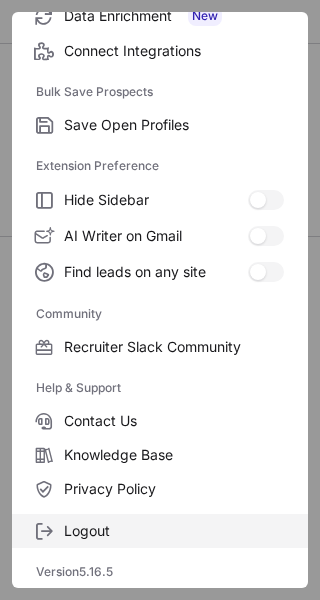 click on "Logout" at bounding box center (174, 125) 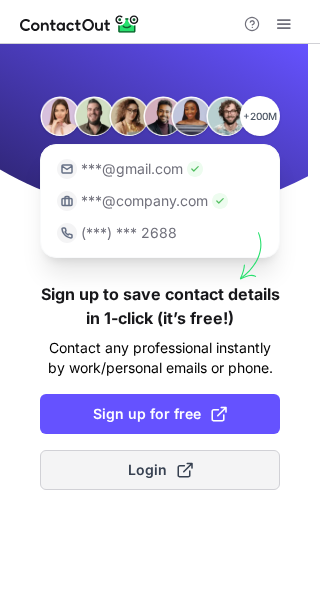 click on "Login" at bounding box center [160, 470] 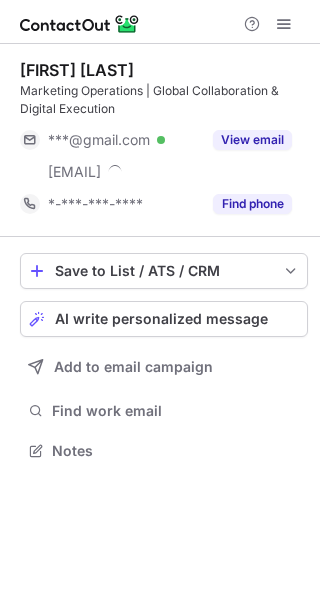 scroll, scrollTop: 0, scrollLeft: 0, axis: both 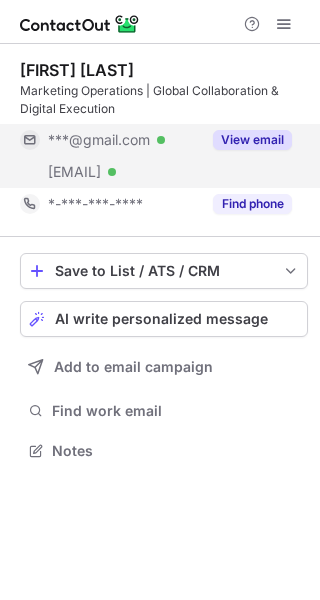 click on "View email" at bounding box center [252, 140] 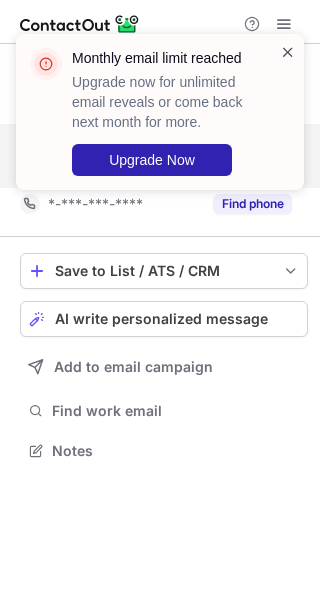 click at bounding box center [288, 52] 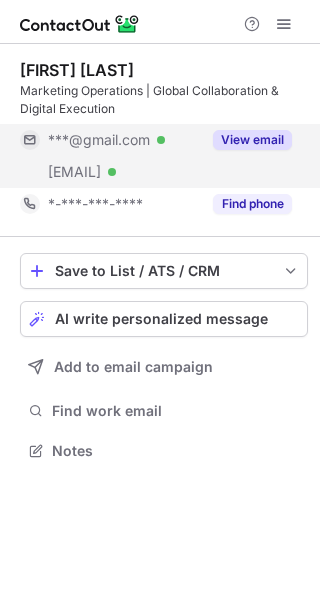 click at bounding box center (284, 24) 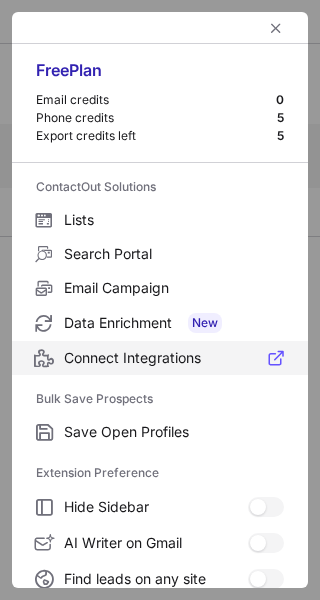scroll, scrollTop: 233, scrollLeft: 0, axis: vertical 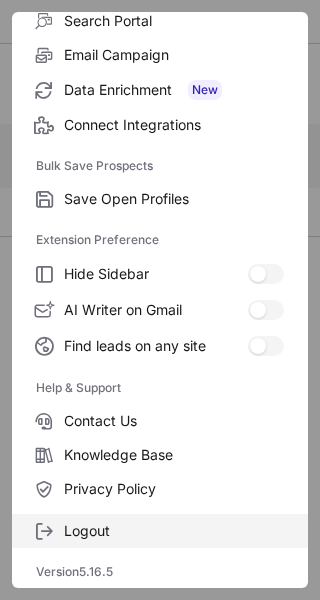 click on "Logout" at bounding box center [174, 199] 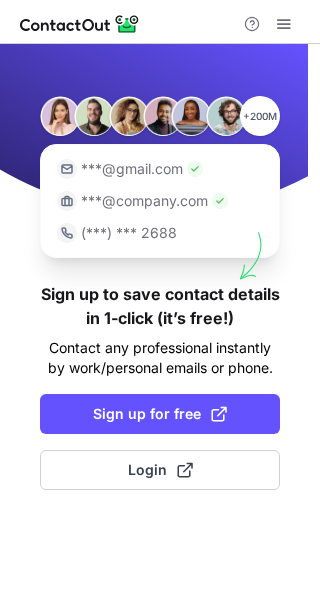 click on "+200M ***@gmail.com ***@company.com (***) *** 2688 Sign up to save contact details in 1-click (it’s free!) Contact any professional instantly by work/personal emails or phone. Sign up for free Login" at bounding box center [160, 322] 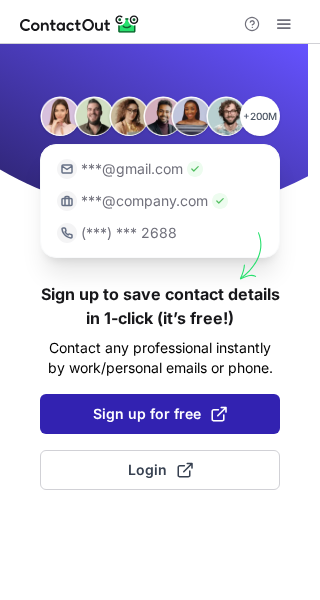 click on "Sign up for free" at bounding box center (160, 414) 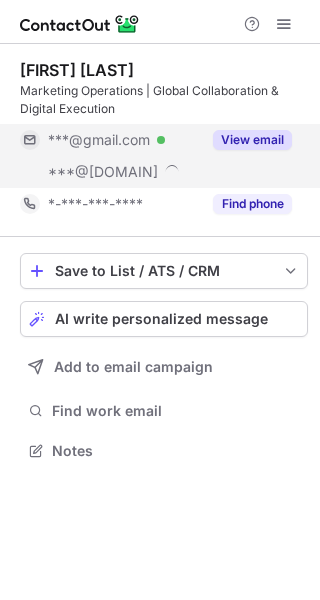 scroll, scrollTop: 0, scrollLeft: 0, axis: both 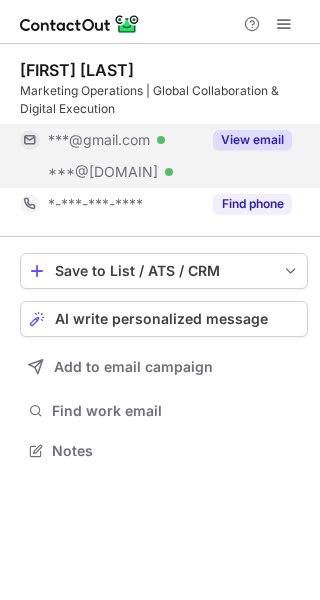 click on "View email" at bounding box center [252, 140] 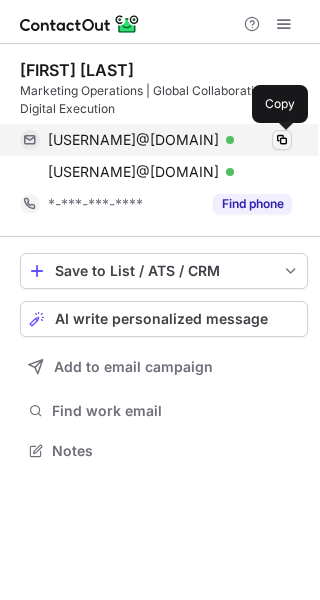 click at bounding box center (282, 140) 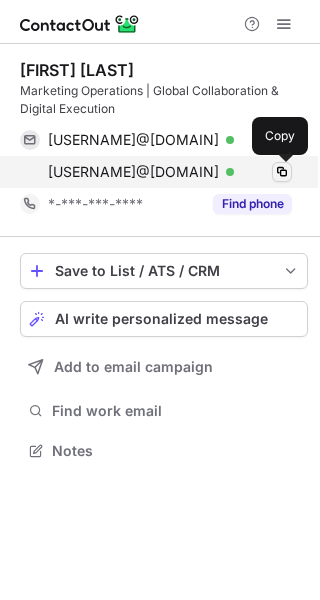 click at bounding box center [282, 172] 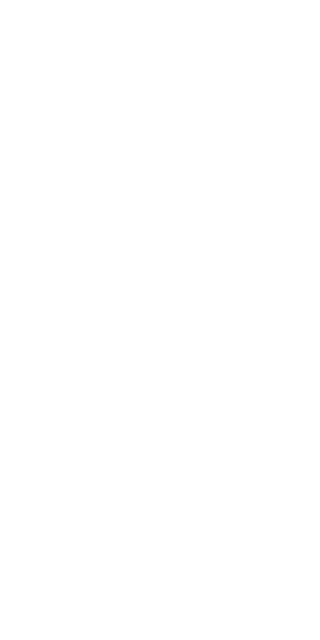 scroll, scrollTop: 0, scrollLeft: 0, axis: both 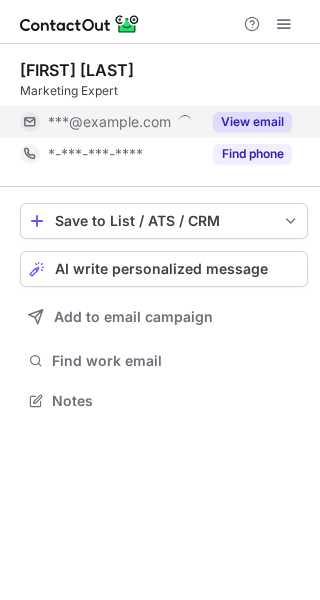 click on "View email" at bounding box center (252, 122) 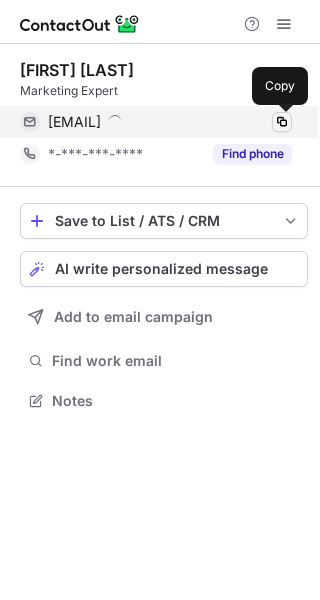 click at bounding box center [282, 122] 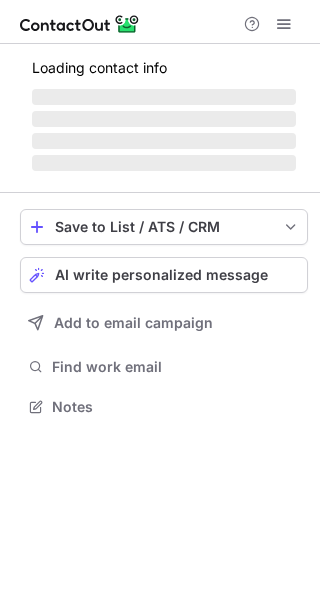 scroll, scrollTop: 0, scrollLeft: 0, axis: both 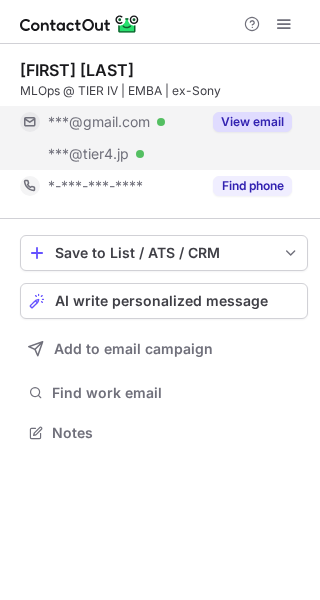 click on "View email" at bounding box center (252, 122) 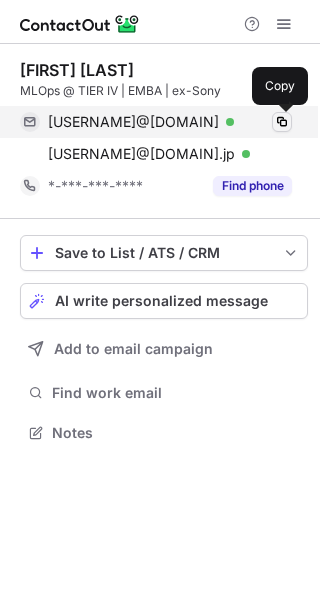 click at bounding box center [282, 122] 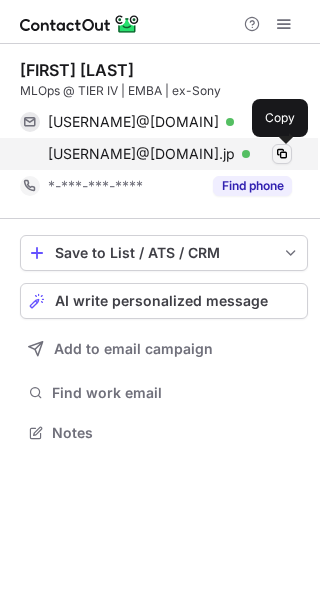 click at bounding box center [282, 154] 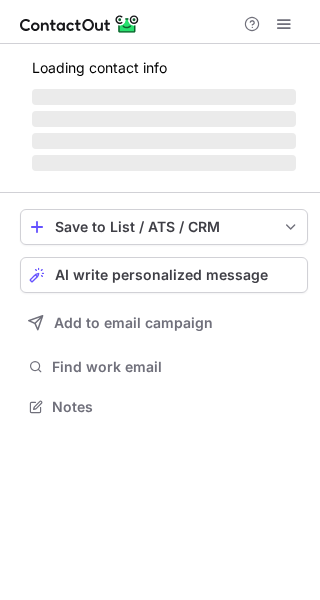 scroll, scrollTop: 0, scrollLeft: 0, axis: both 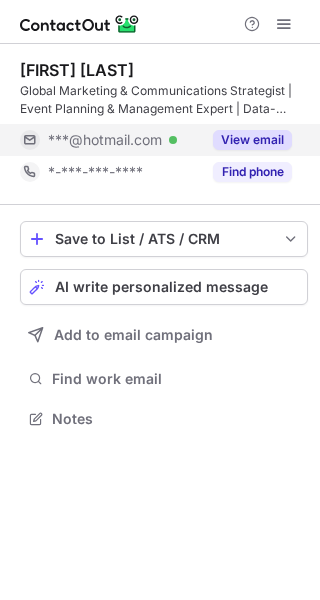 click on "View email" at bounding box center [252, 140] 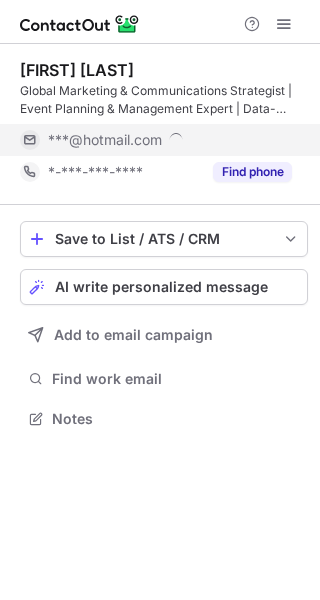 scroll, scrollTop: 10, scrollLeft: 10, axis: both 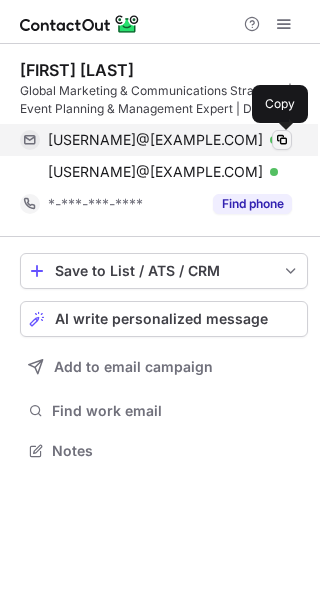 click at bounding box center (282, 140) 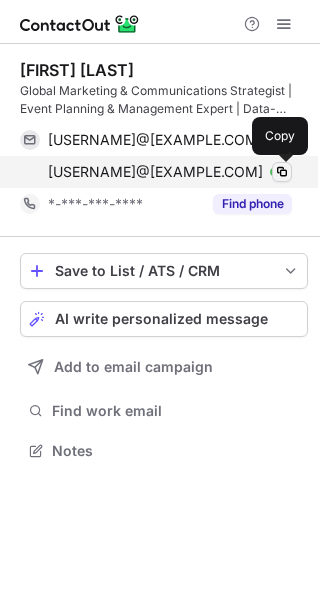 click at bounding box center [282, 172] 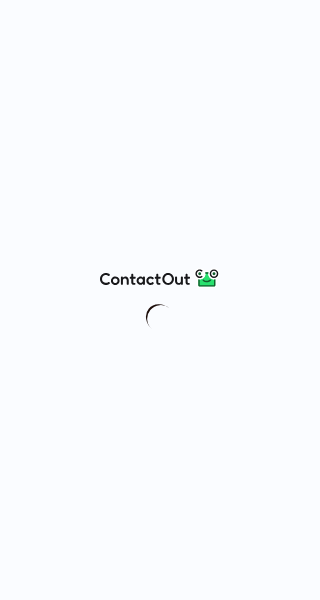 scroll, scrollTop: 0, scrollLeft: 0, axis: both 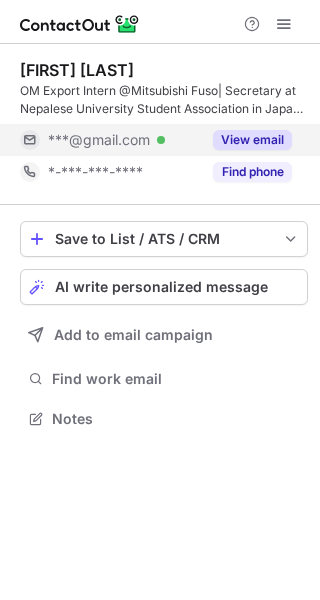 click on "View email" at bounding box center (252, 140) 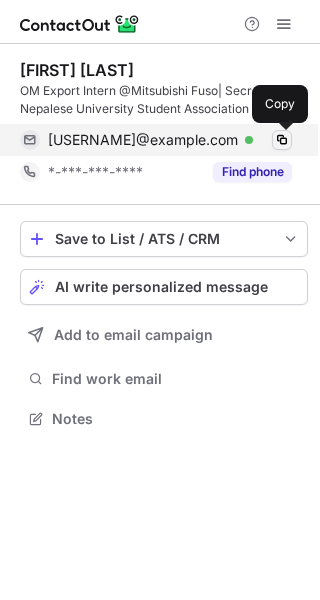 click at bounding box center [282, 140] 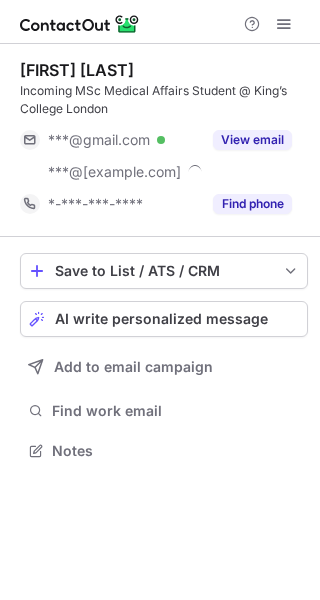 scroll, scrollTop: 0, scrollLeft: 0, axis: both 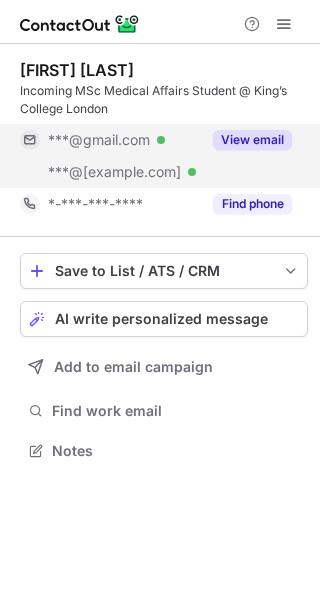 click on "View email" at bounding box center [252, 140] 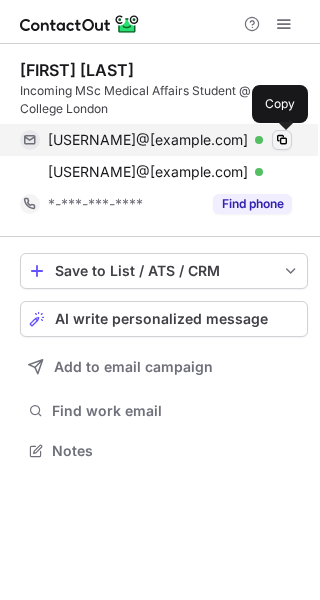click at bounding box center [282, 140] 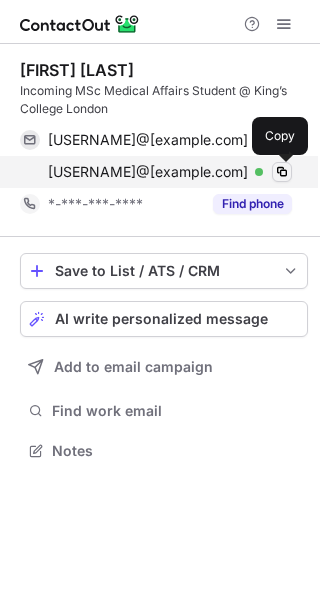 click at bounding box center [282, 172] 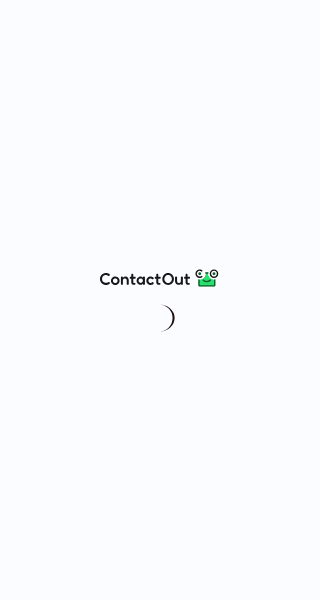 scroll, scrollTop: 0, scrollLeft: 0, axis: both 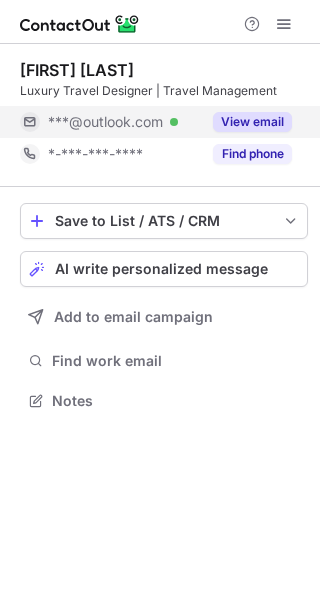 click on "View email" at bounding box center [252, 122] 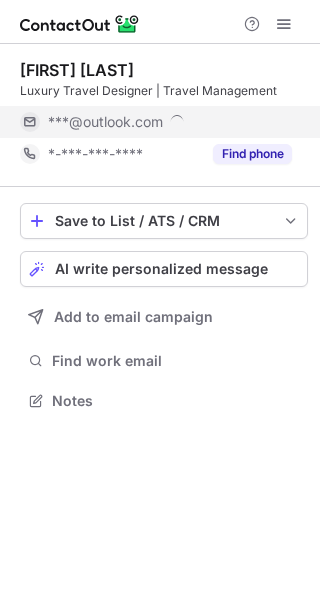 scroll, scrollTop: 10, scrollLeft: 10, axis: both 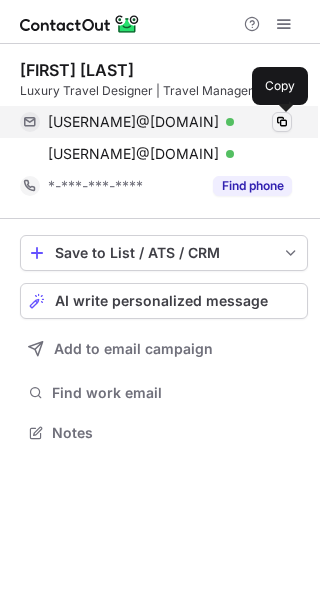 click at bounding box center (282, 122) 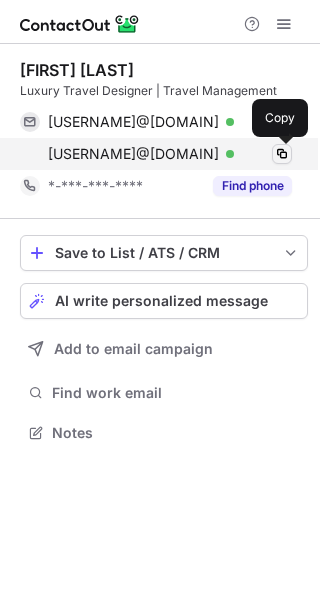 click at bounding box center (282, 154) 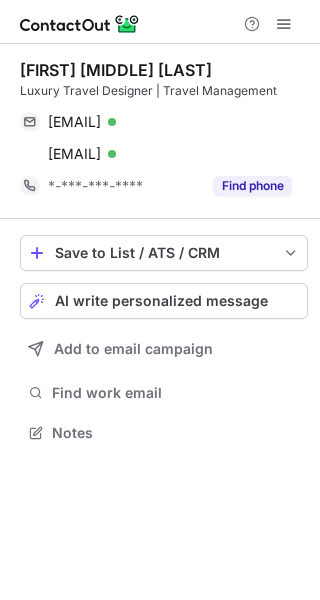 scroll, scrollTop: 0, scrollLeft: 0, axis: both 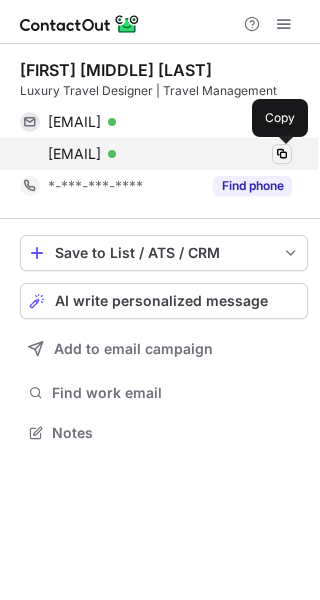 click at bounding box center (282, 154) 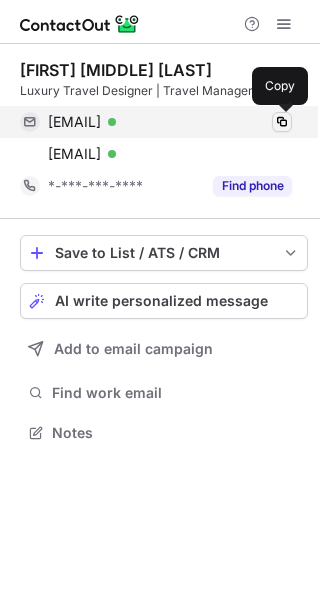 click at bounding box center (282, 122) 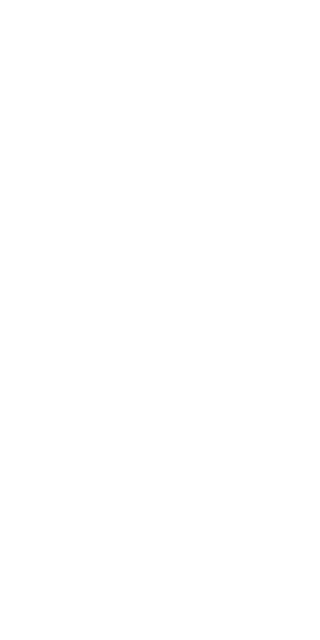 scroll, scrollTop: 0, scrollLeft: 0, axis: both 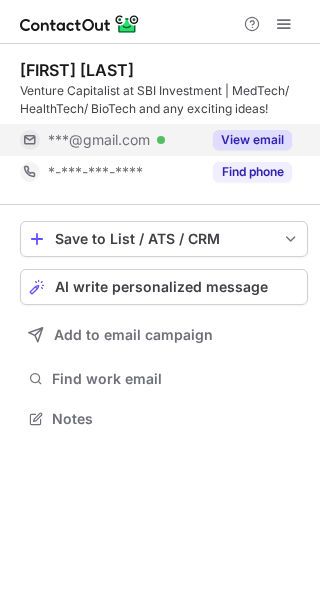 click on "View email" at bounding box center [252, 140] 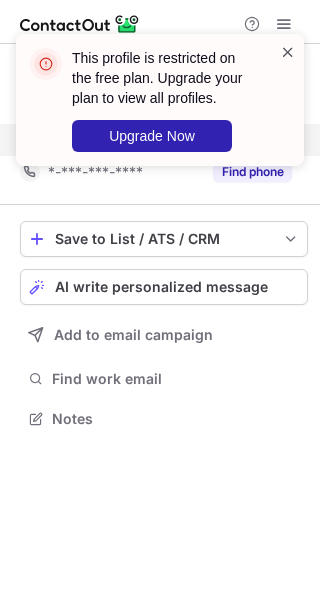 click at bounding box center (288, 52) 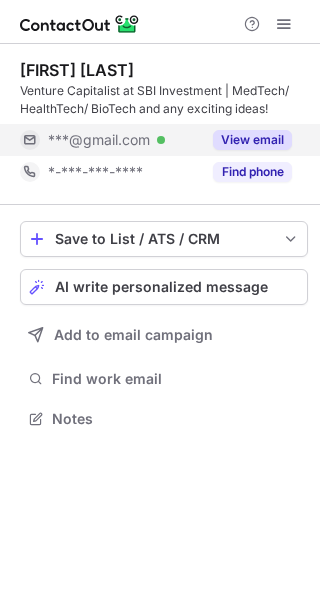 click at bounding box center [284, 24] 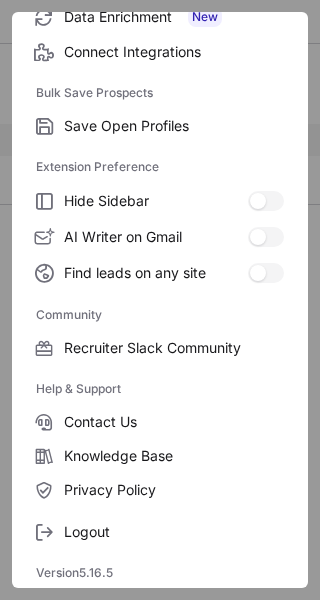 scroll, scrollTop: 307, scrollLeft: 0, axis: vertical 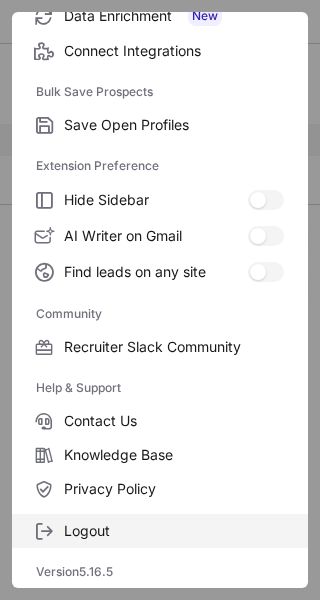 click on "Logout" at bounding box center (174, 125) 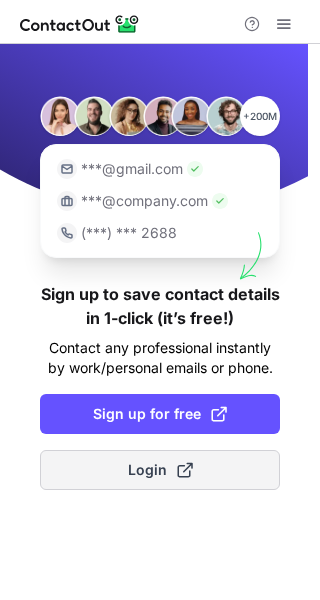 click on "Login" at bounding box center [160, 470] 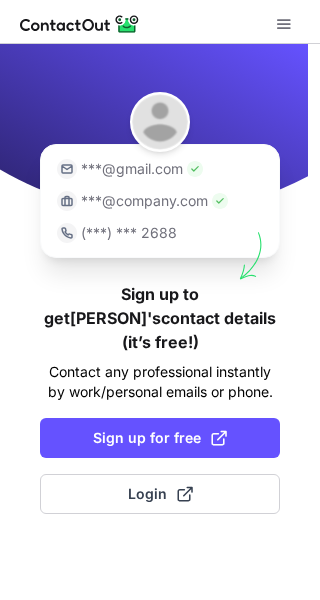 scroll, scrollTop: 0, scrollLeft: 0, axis: both 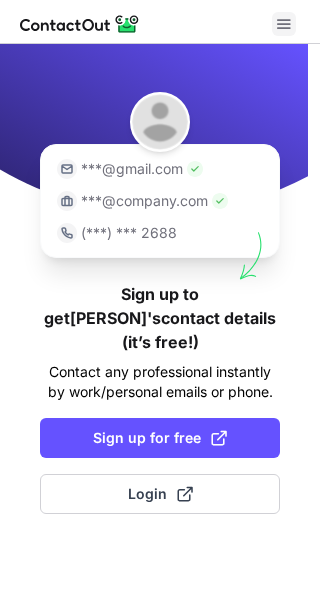 click at bounding box center (284, 24) 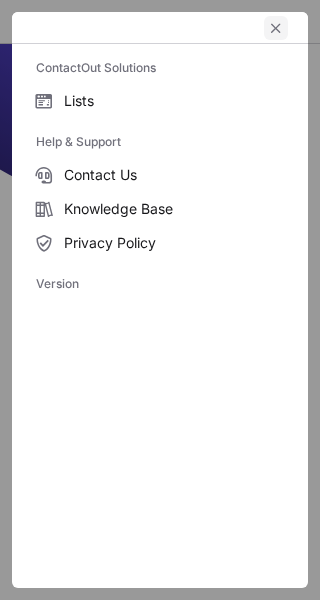 click at bounding box center [276, 28] 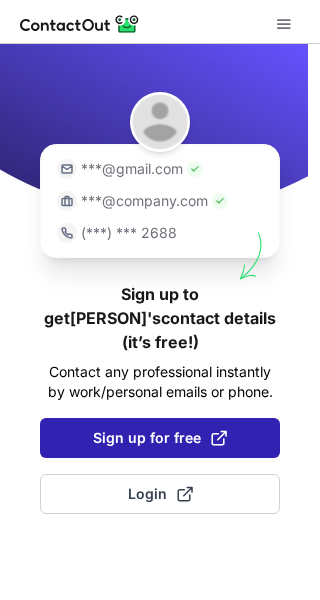click on "Sign up for free" at bounding box center (160, 438) 